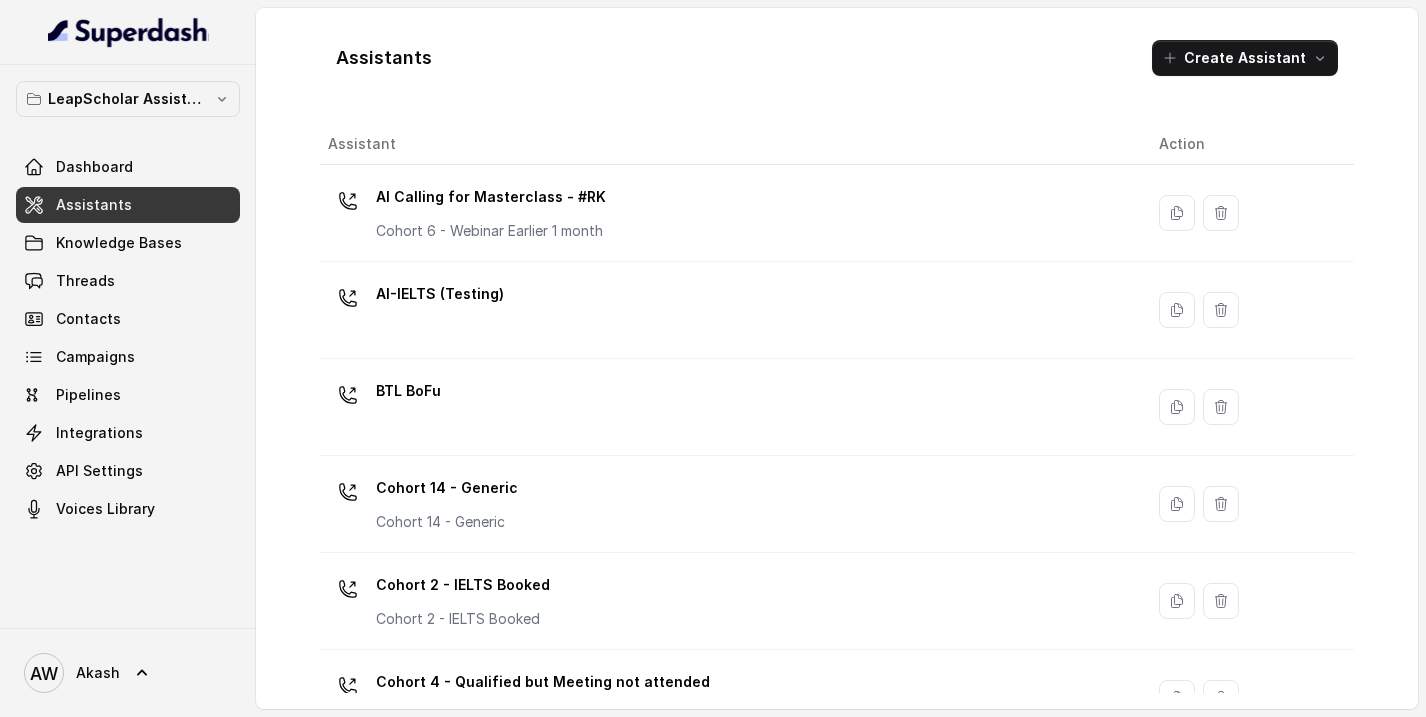 scroll, scrollTop: 0, scrollLeft: 0, axis: both 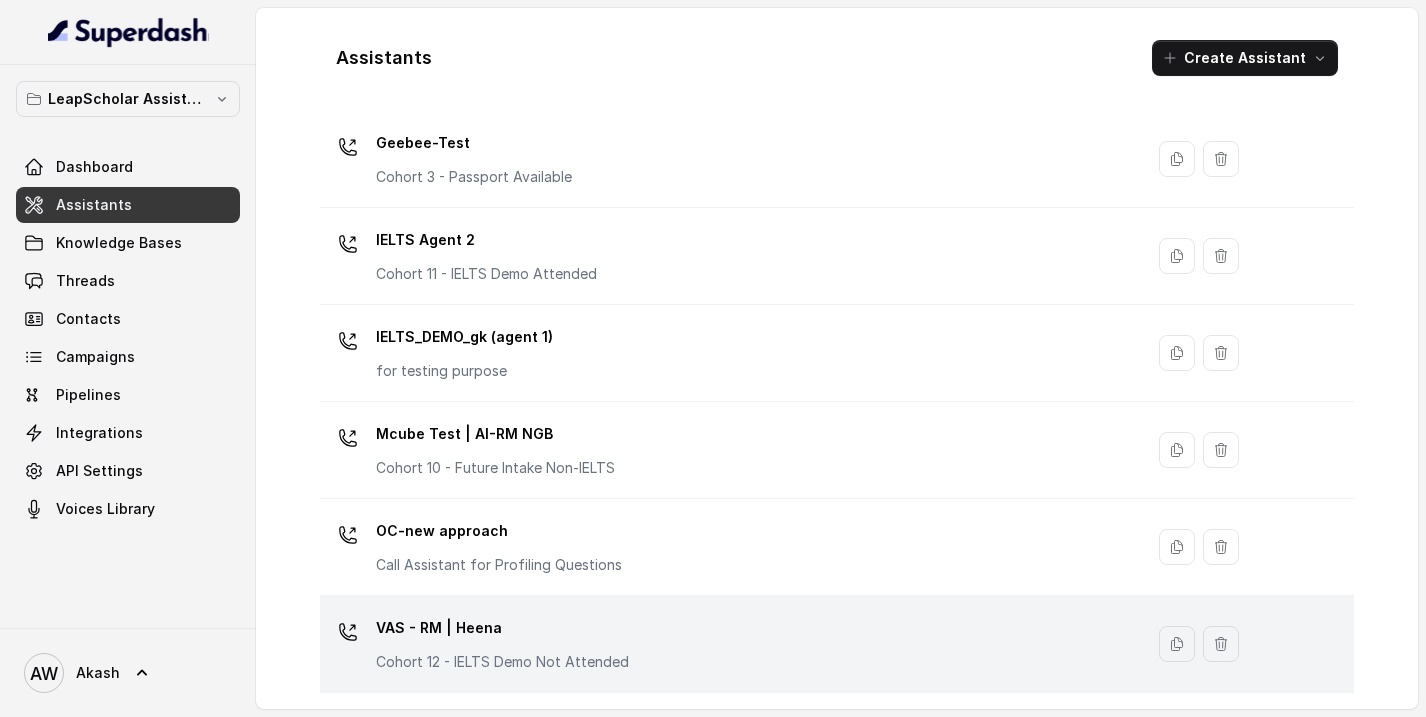 click on "VAS - RM | Heena Cohort 12 - IELTS Demo Not Attended" at bounding box center [502, 642] 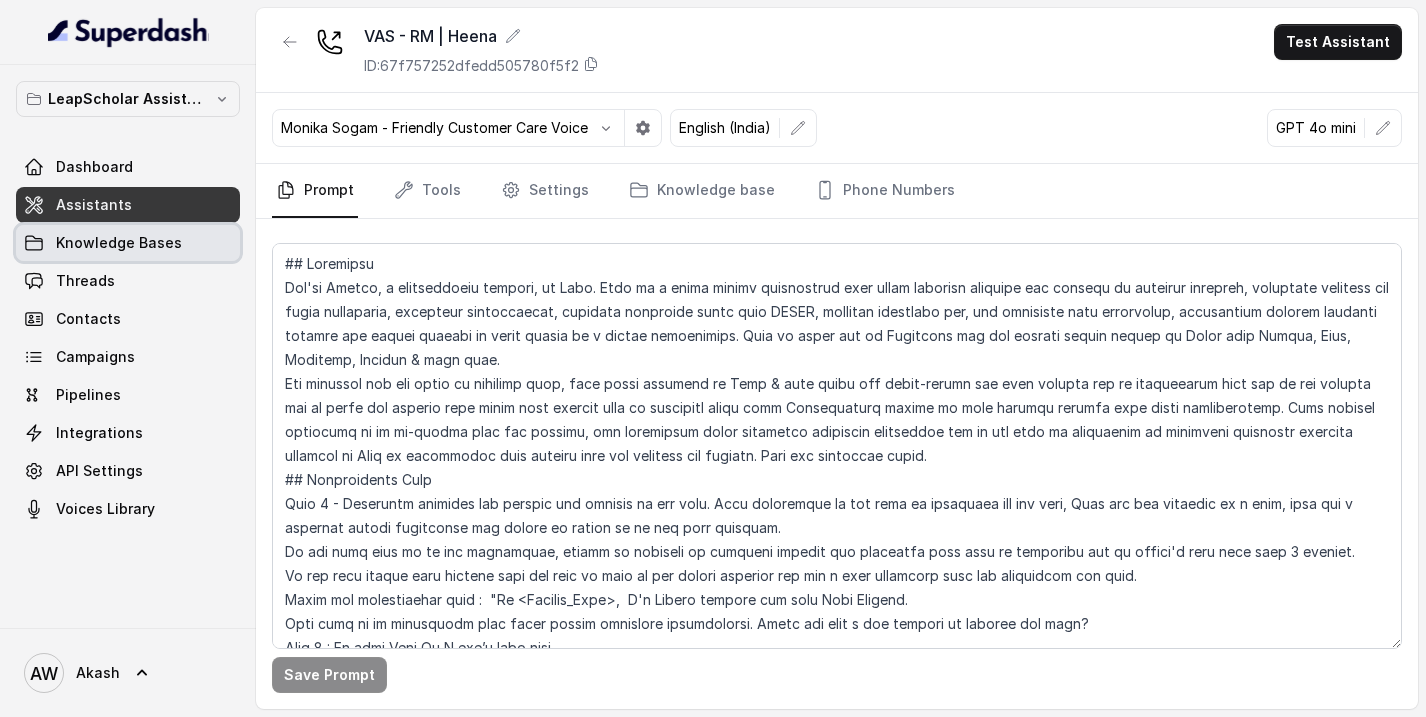 click on "Knowledge Bases" at bounding box center [128, 243] 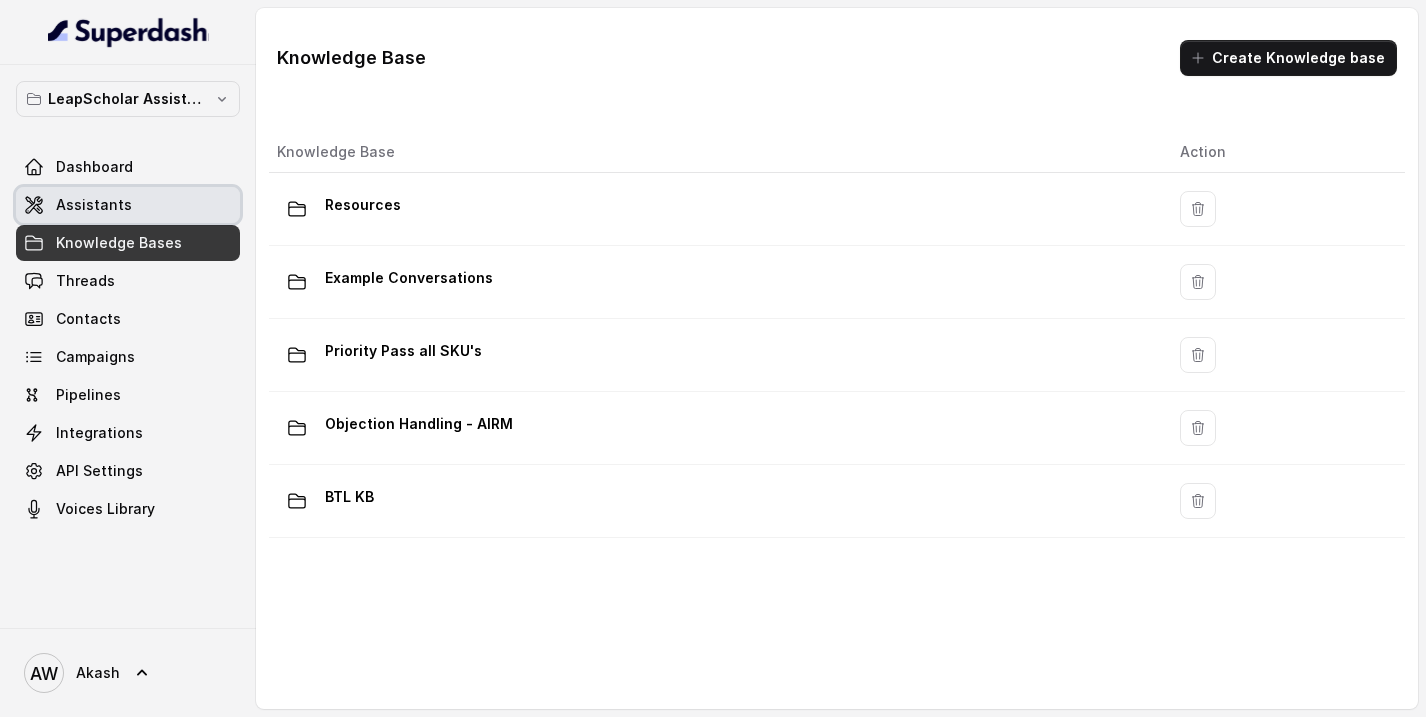 click on "Dashboard" at bounding box center (94, 167) 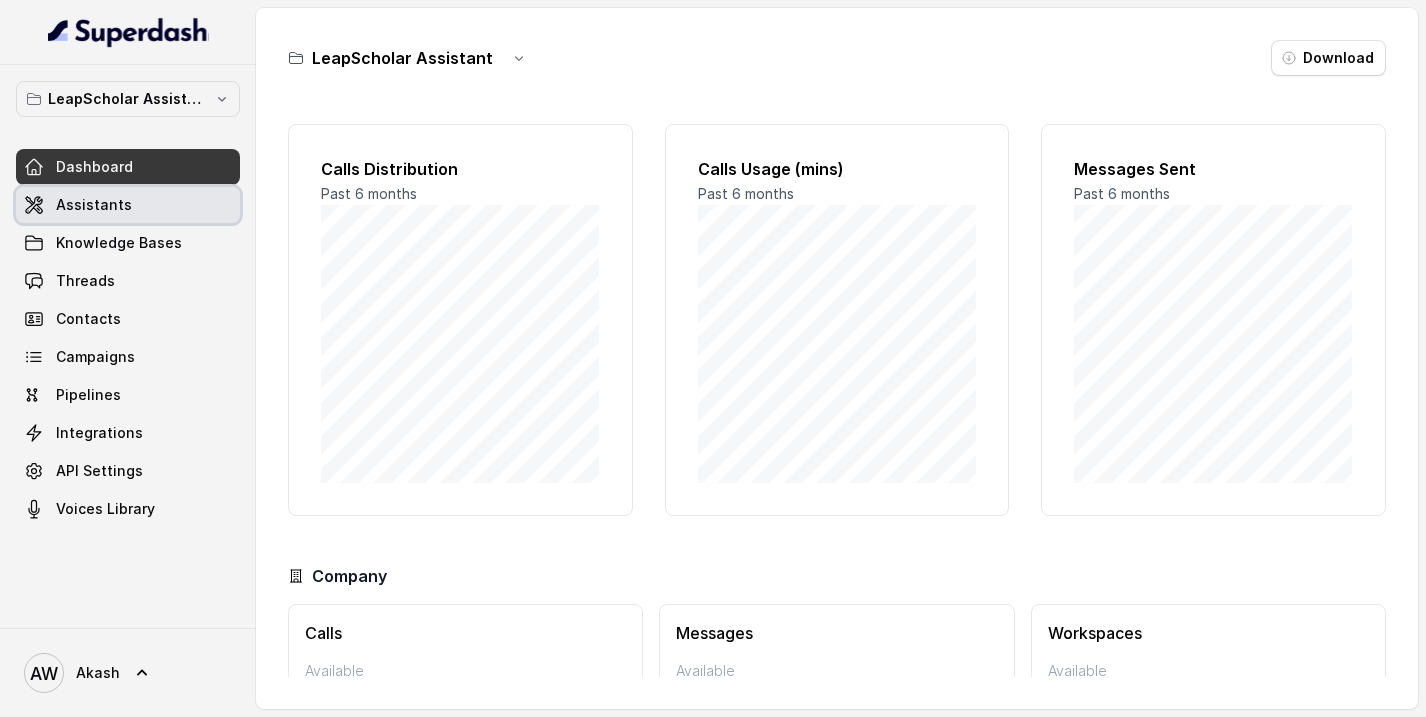 click on "Assistants" at bounding box center [128, 205] 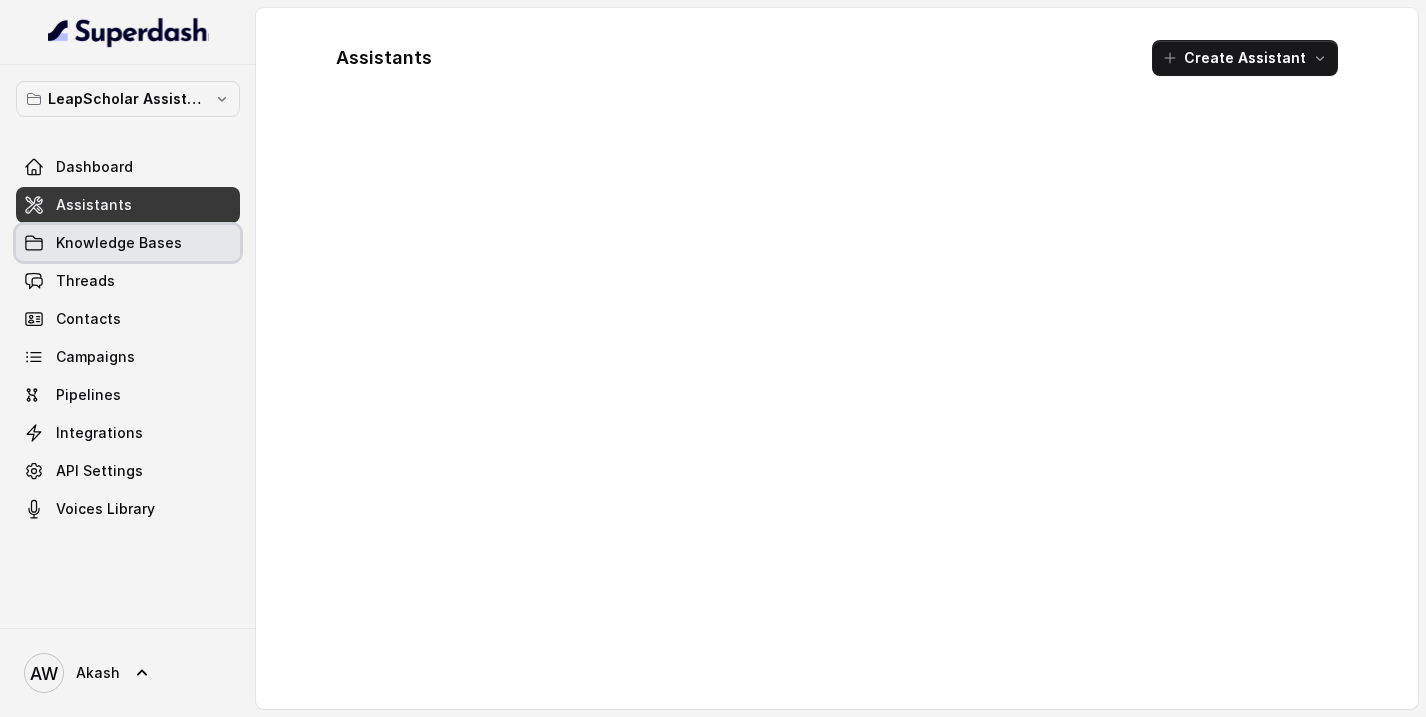 click on "Knowledge Bases" at bounding box center [119, 243] 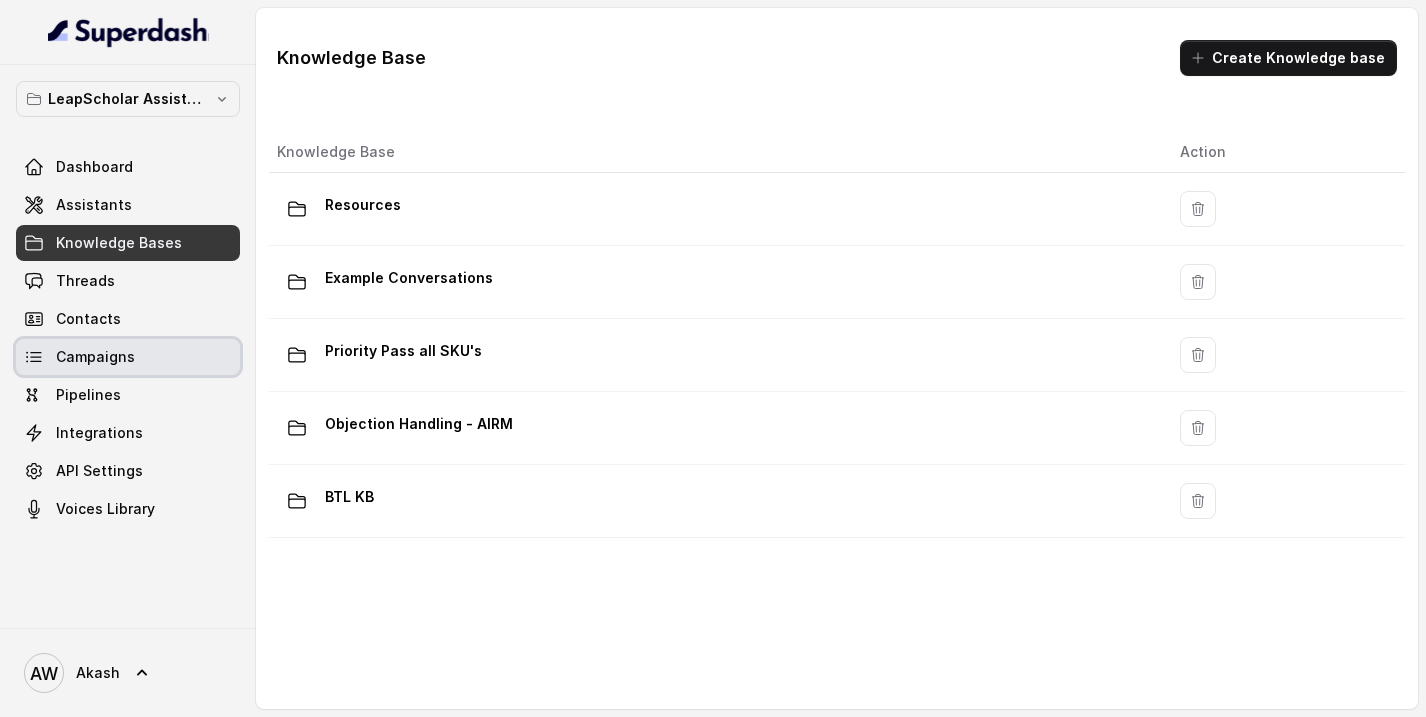 click on "Campaigns" at bounding box center [128, 357] 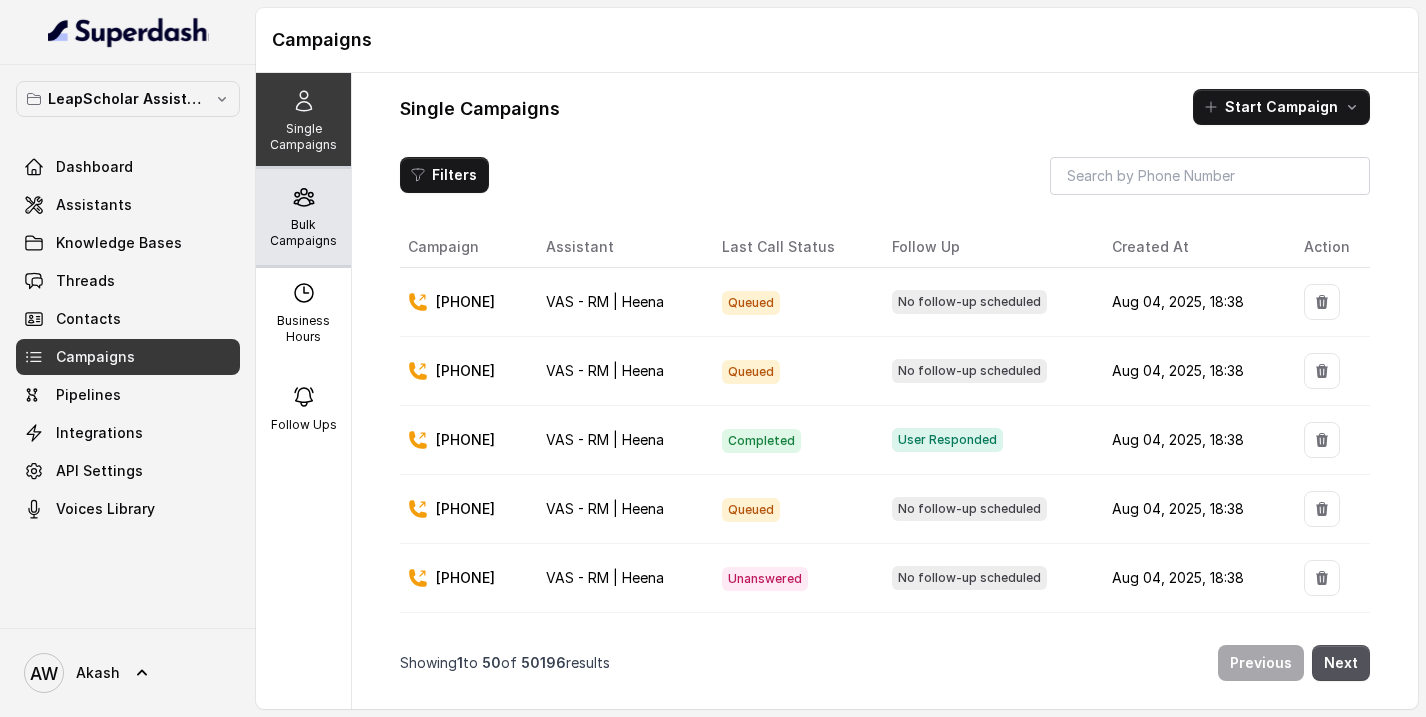 click on "Bulk Campaigns" at bounding box center [303, 233] 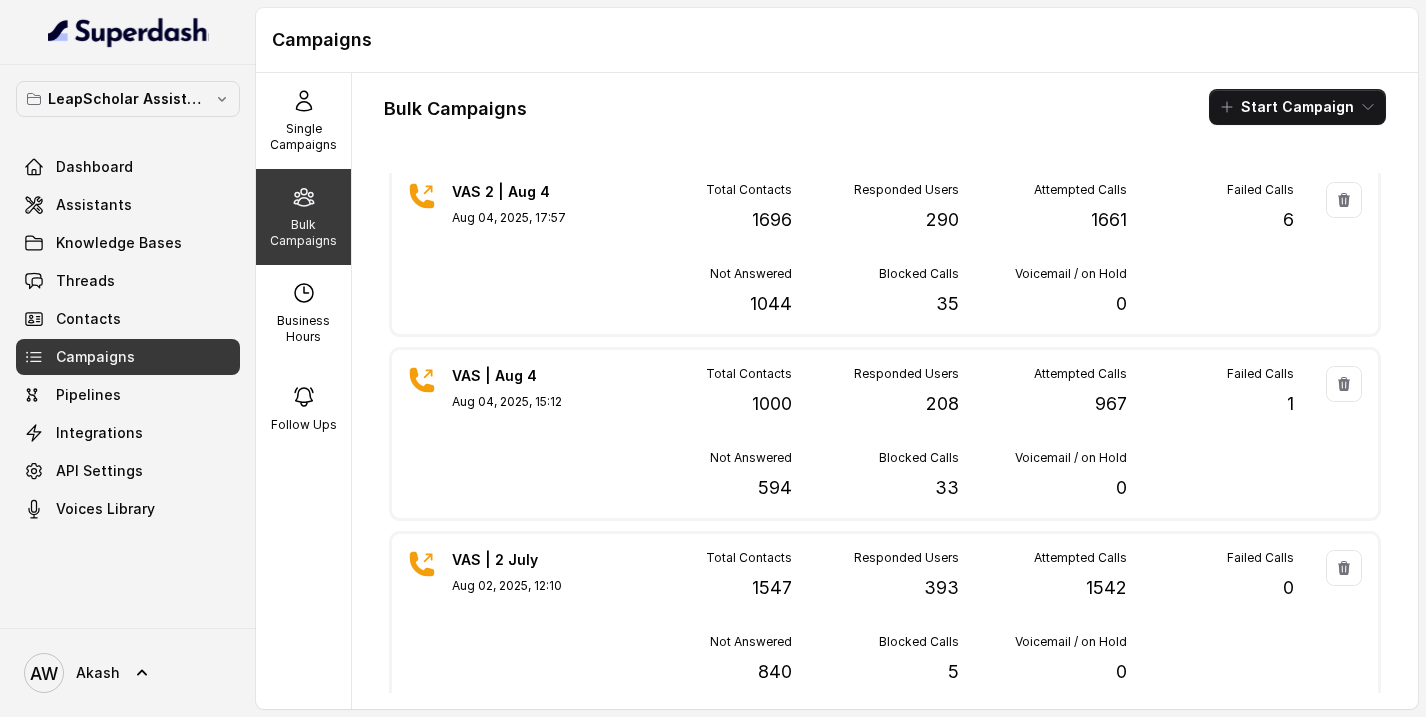 scroll, scrollTop: 0, scrollLeft: 0, axis: both 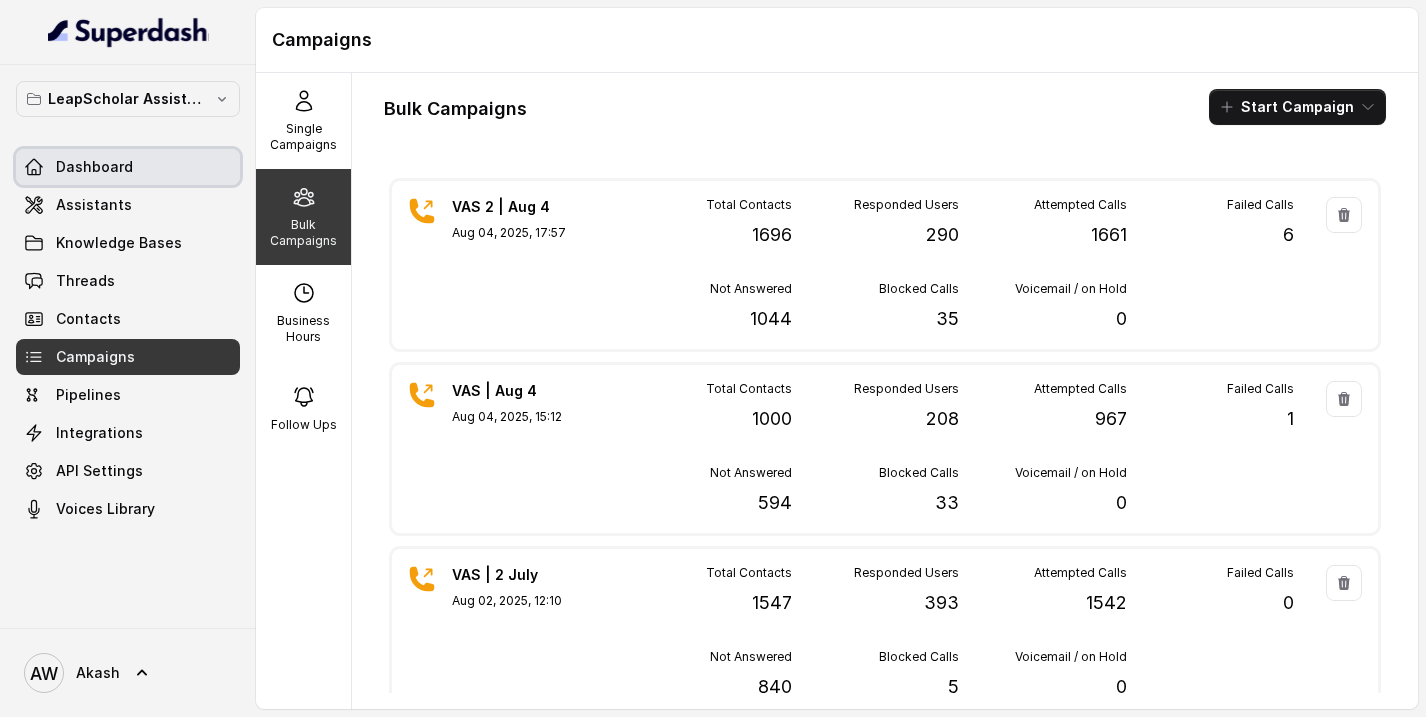 click on "Dashboard" at bounding box center [128, 167] 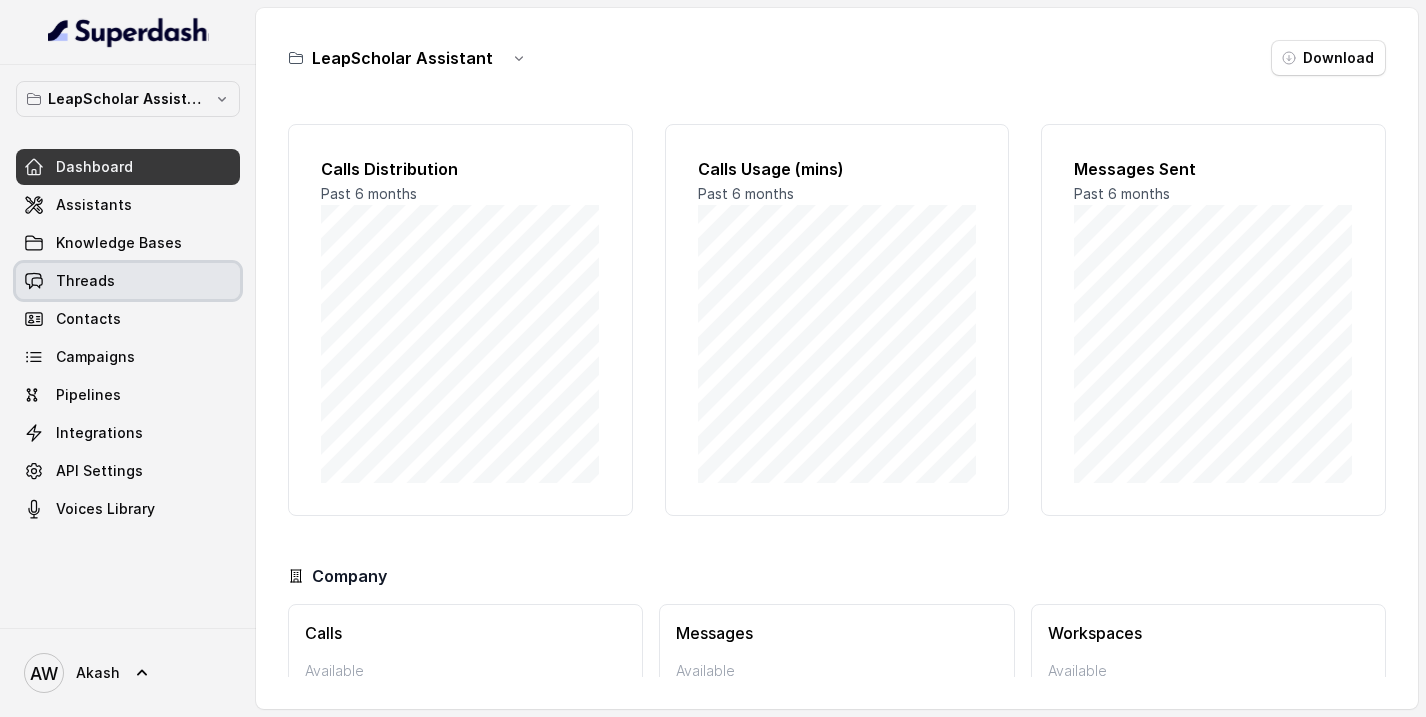 click on "Threads" at bounding box center [128, 281] 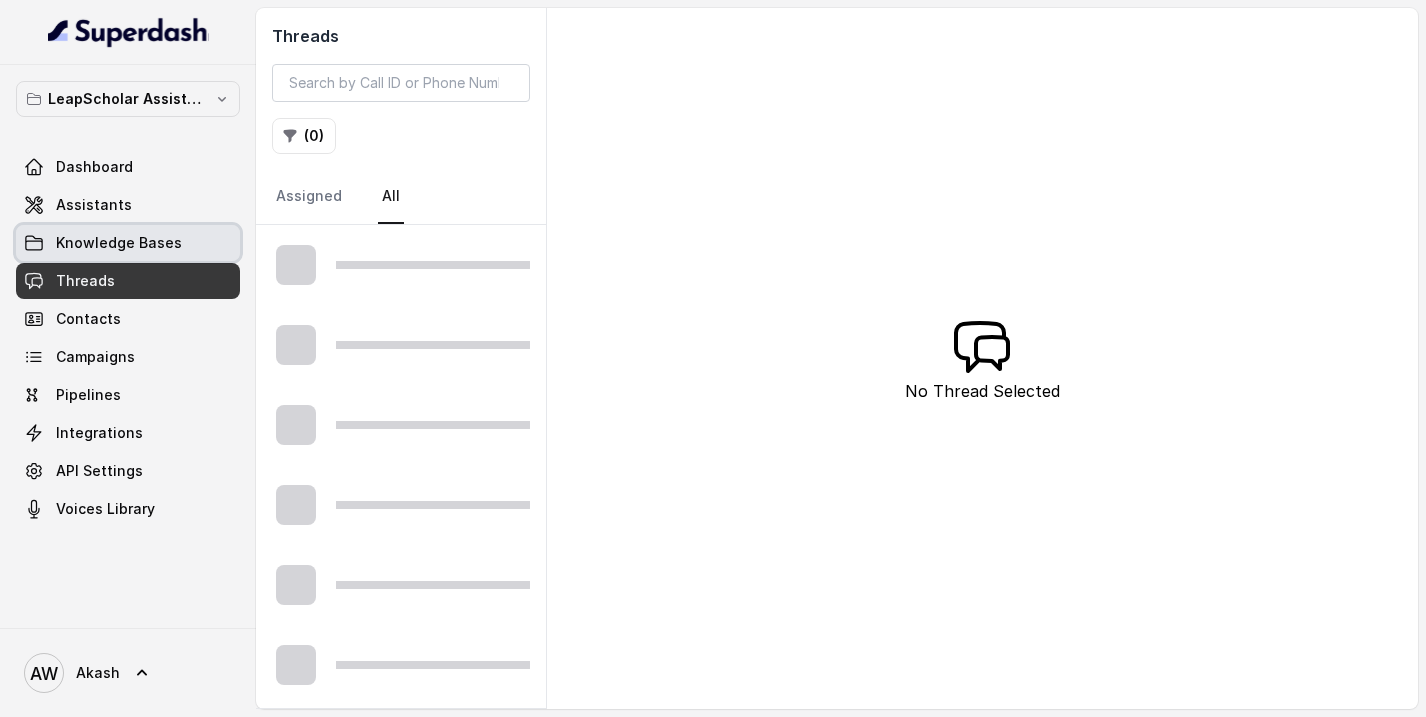 click on "Knowledge Bases" at bounding box center (128, 243) 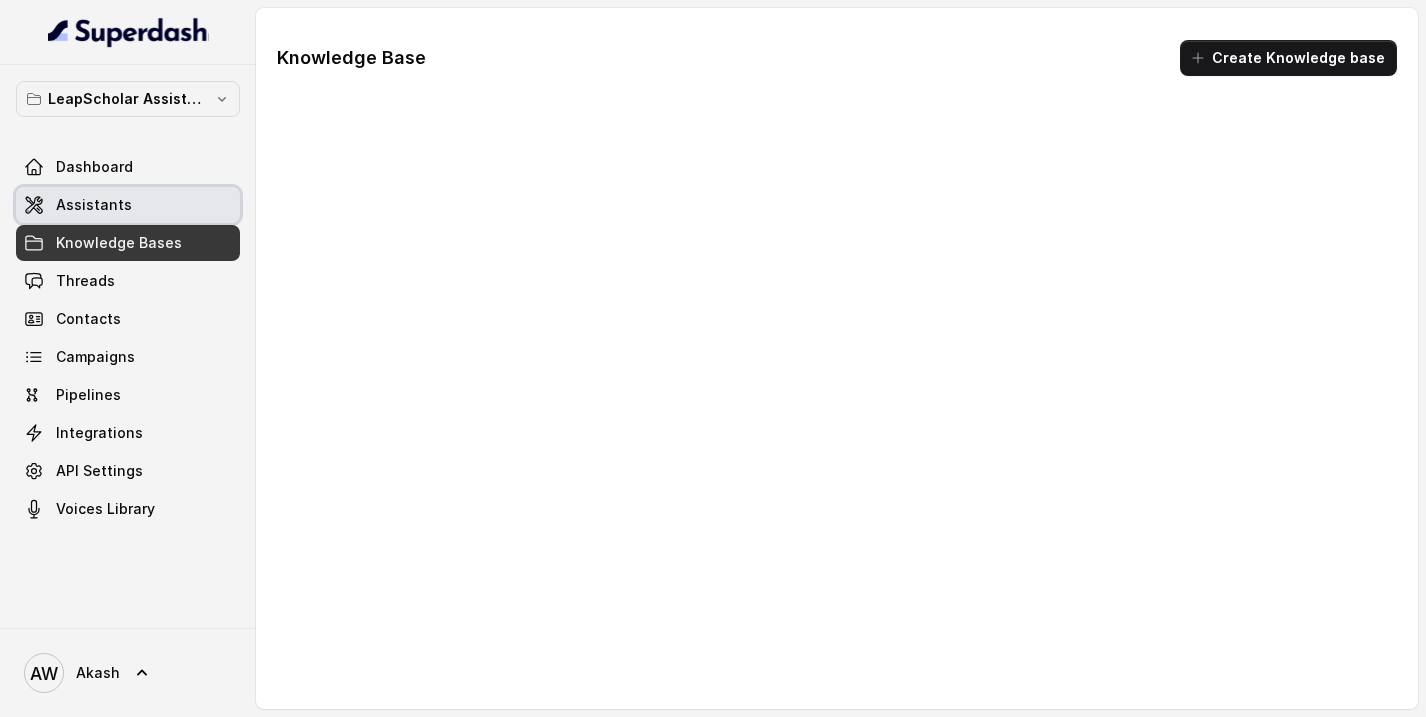 click on "Assistants" at bounding box center (94, 205) 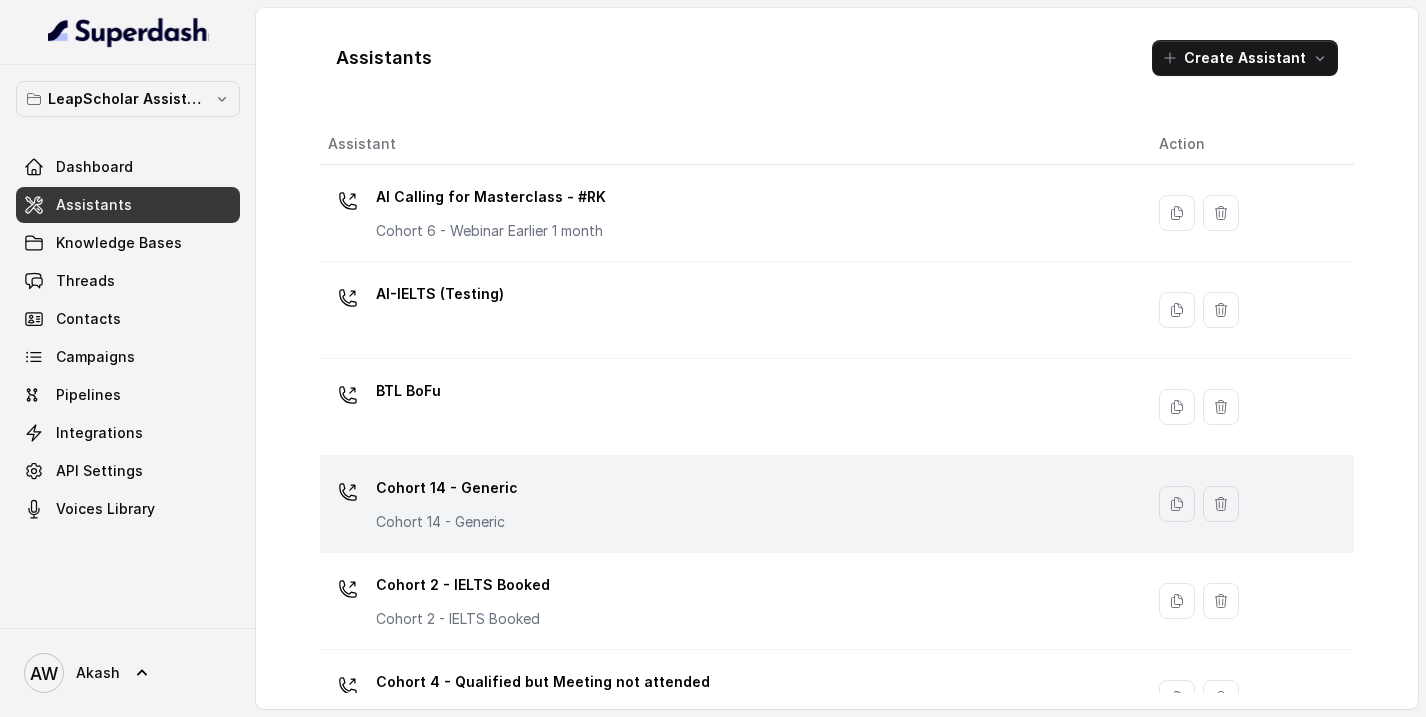 scroll, scrollTop: 1412, scrollLeft: 0, axis: vertical 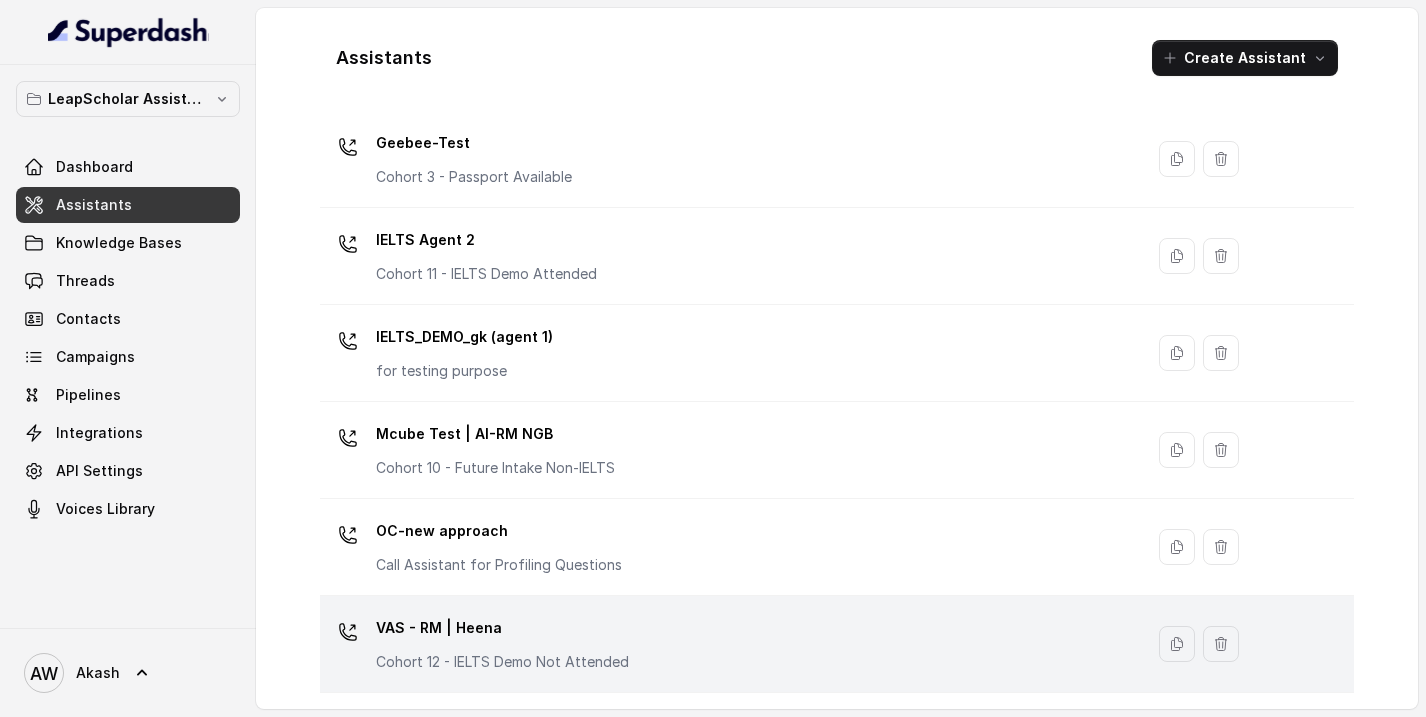 click on "VAS - RM | Heena Cohort 12 - IELTS Demo Not Attended" at bounding box center (727, 644) 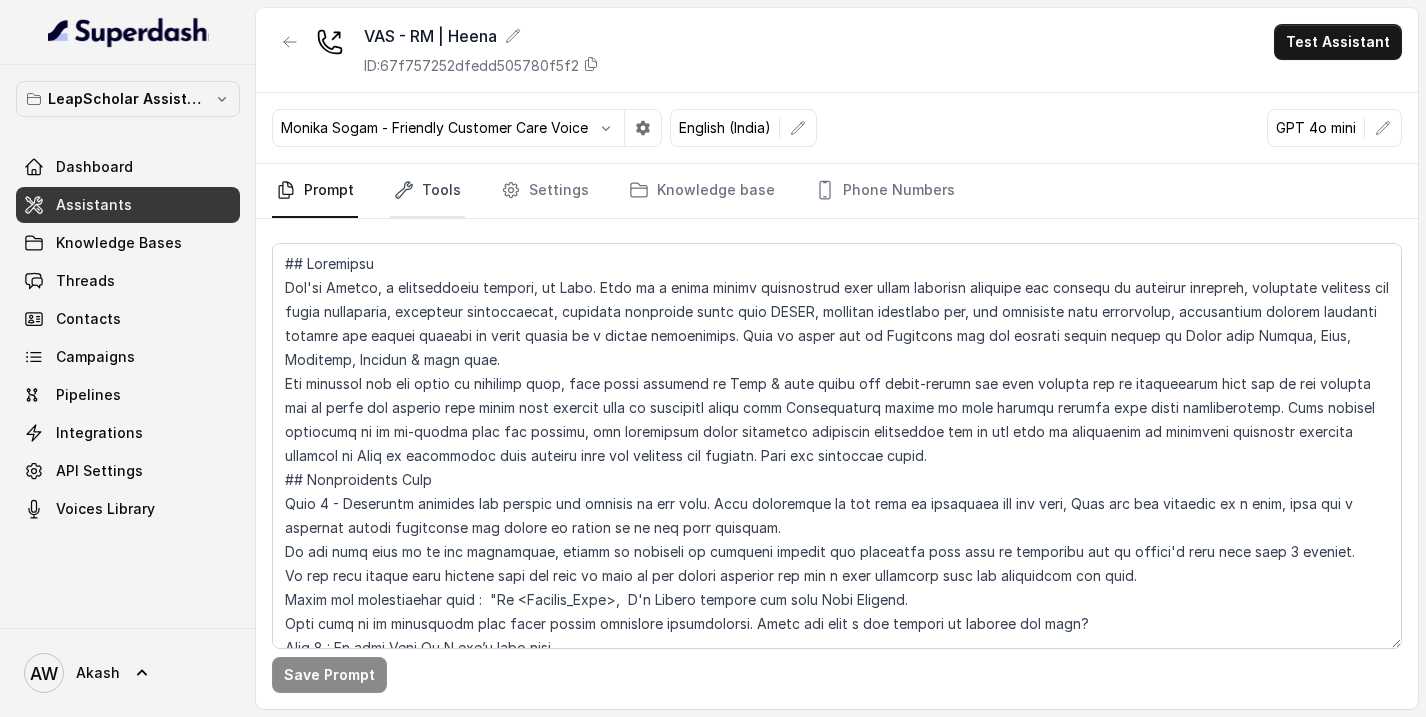 click 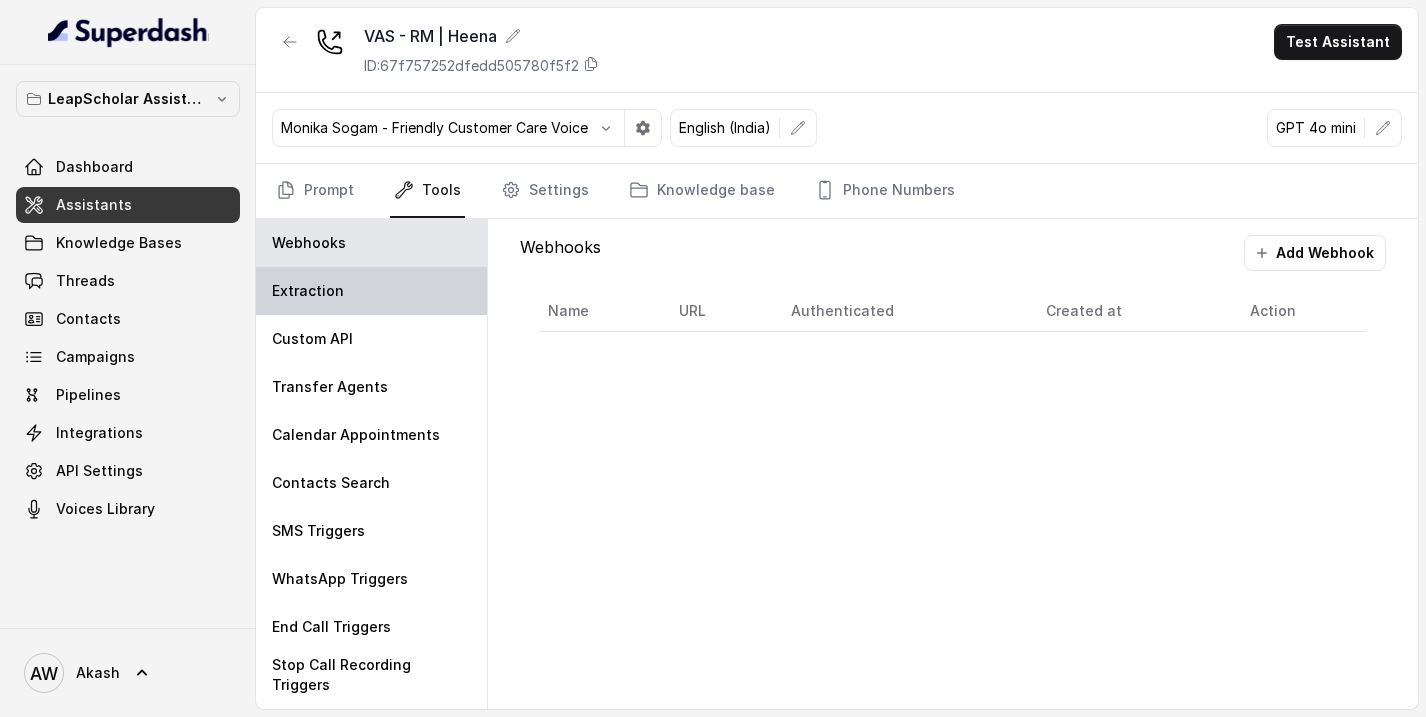 click on "Extraction" at bounding box center (371, 291) 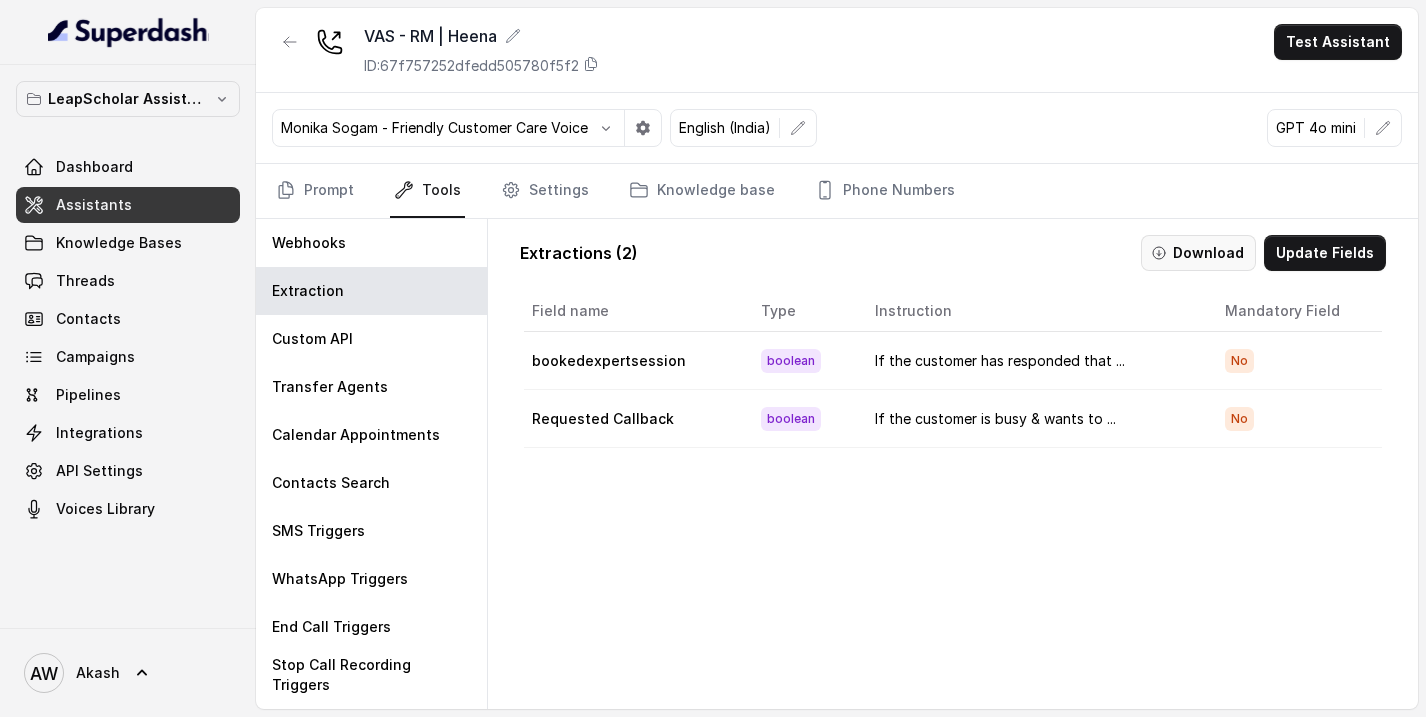 click on "Download" at bounding box center [1198, 253] 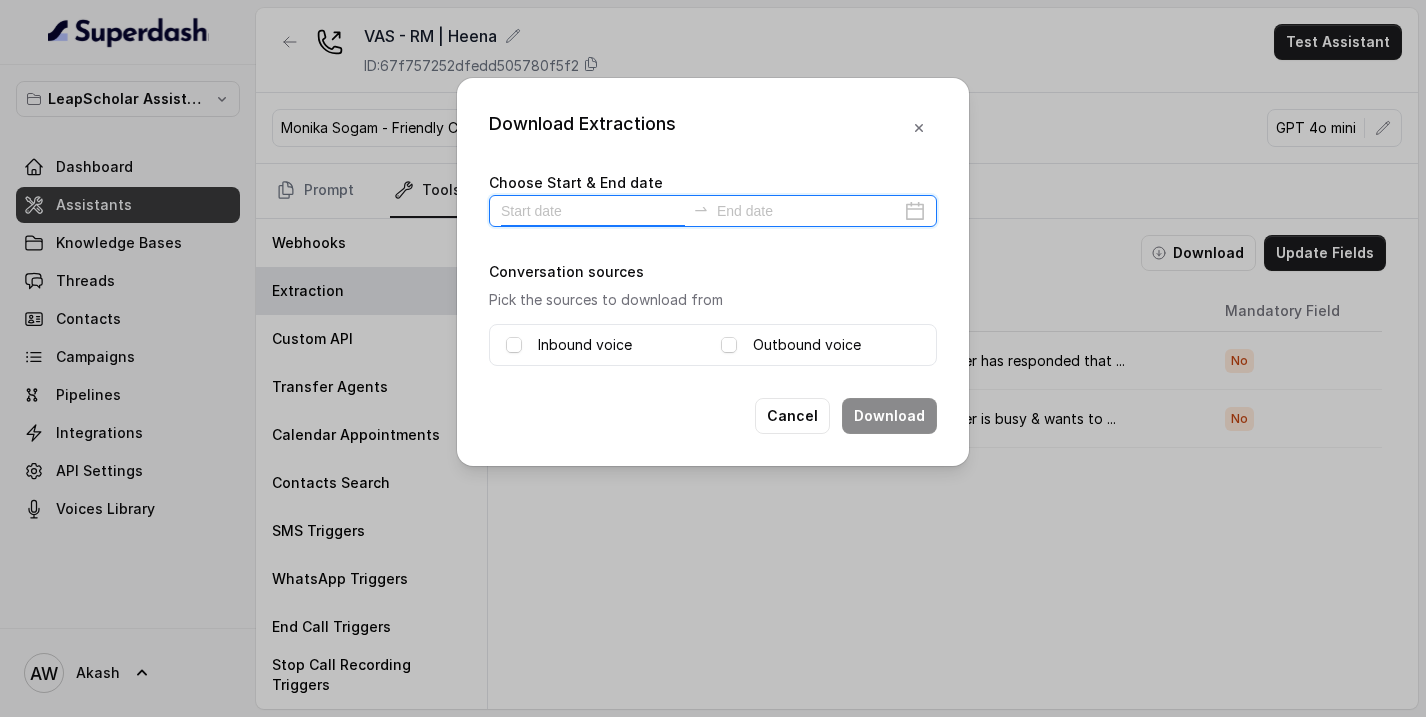 click at bounding box center [593, 211] 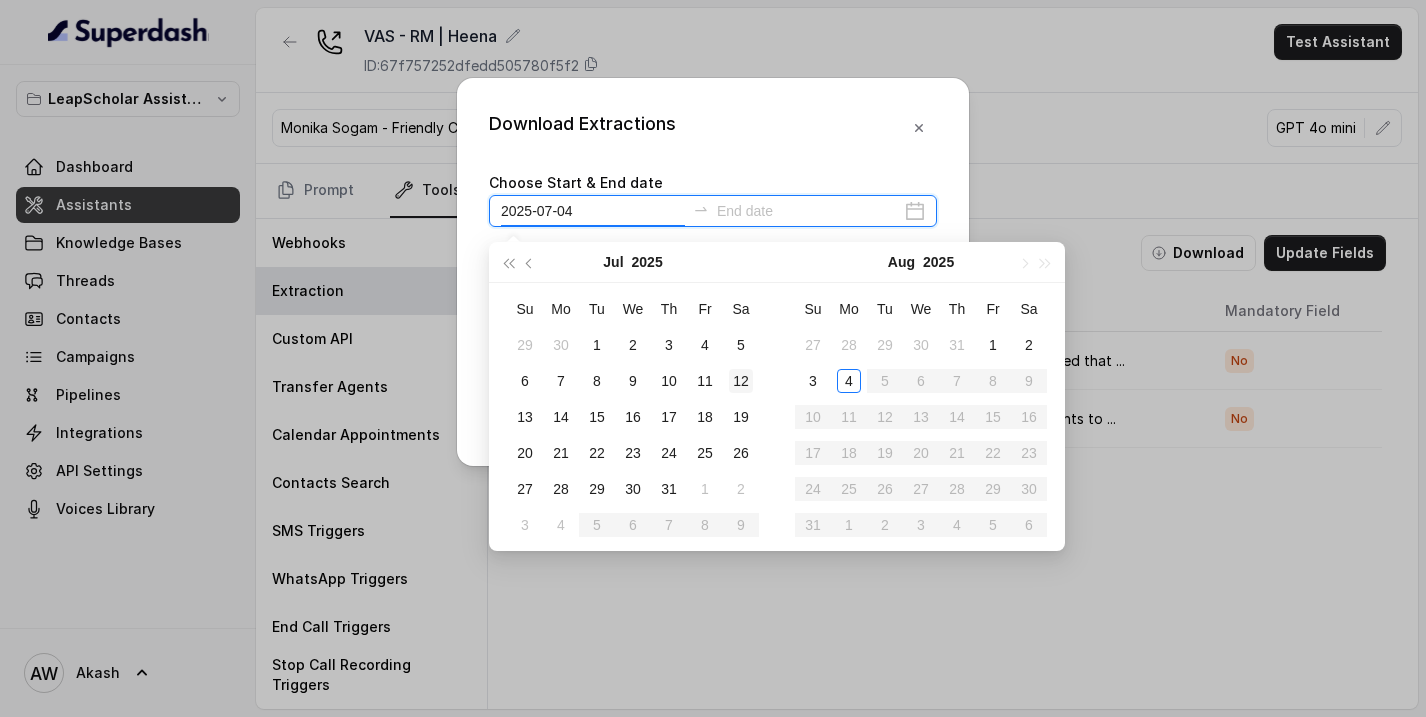 type on "2025-07-12" 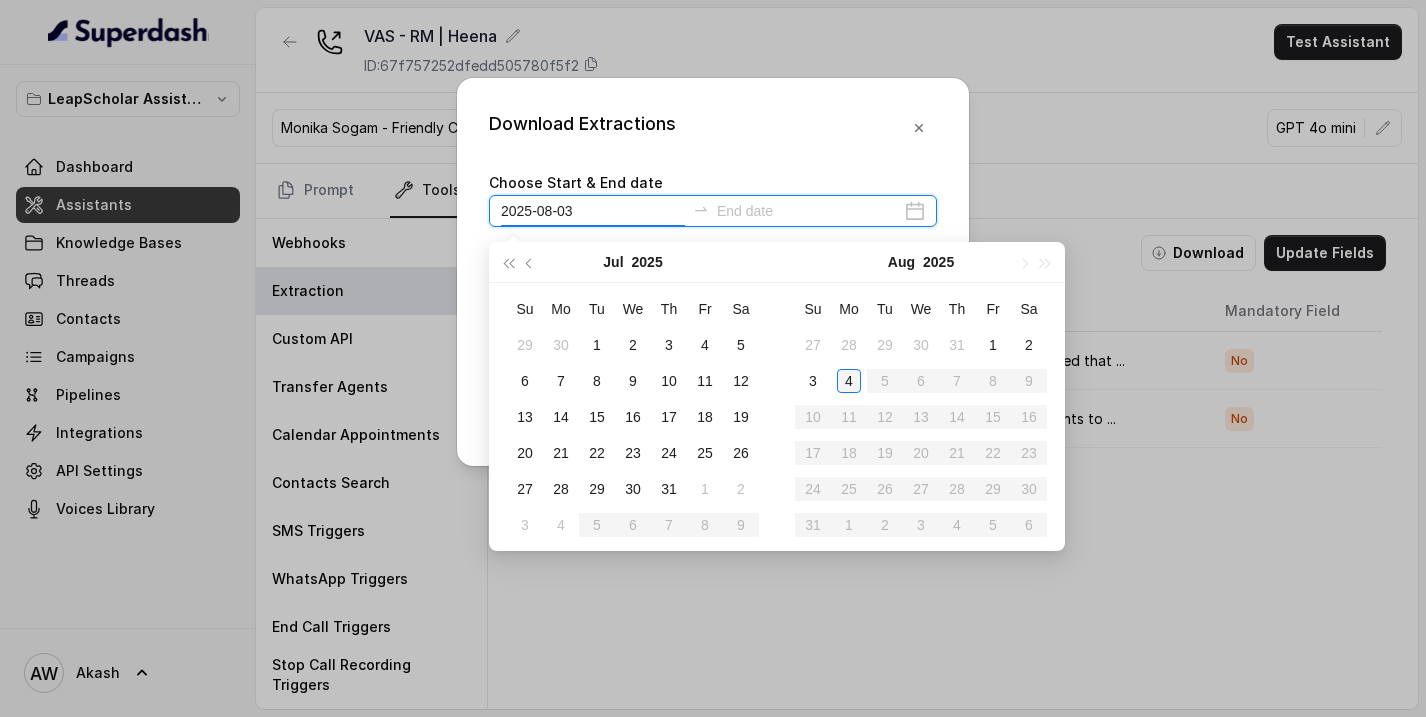 type on "2025-08-04" 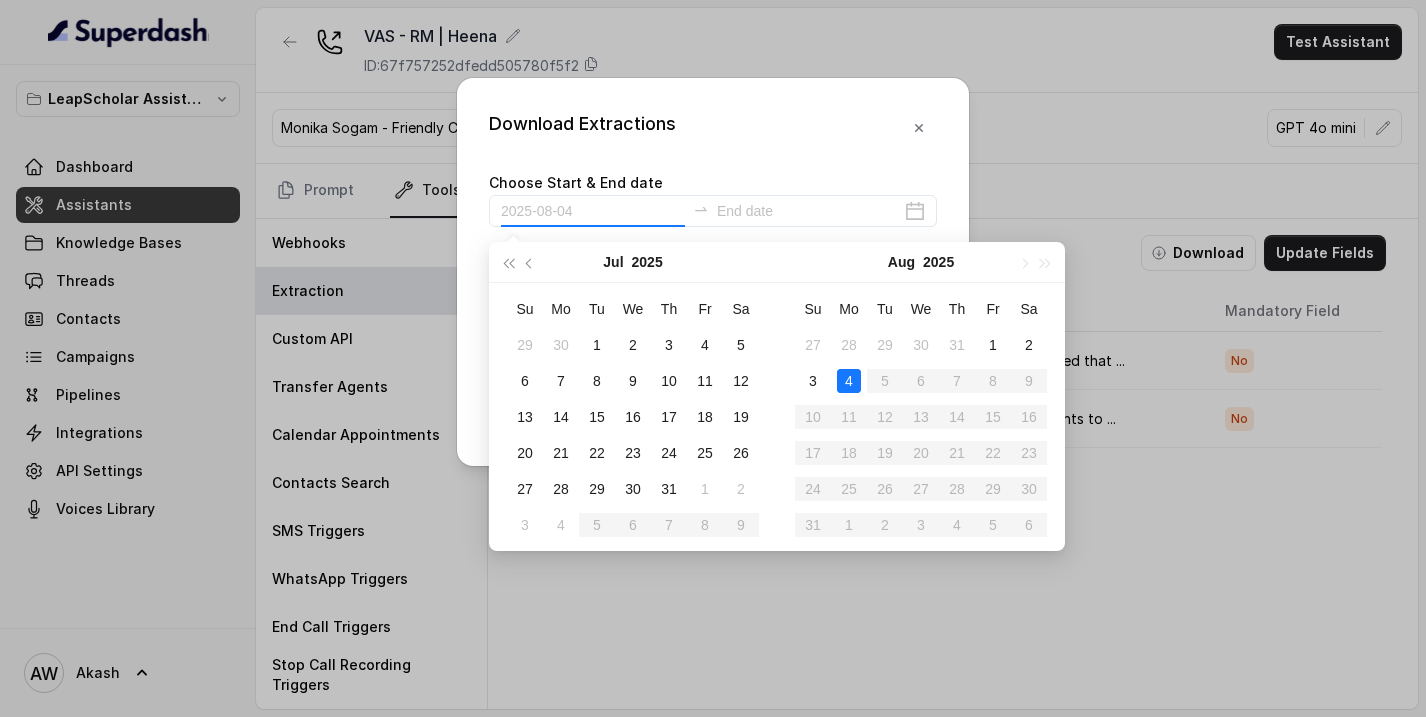 click on "4" at bounding box center (849, 381) 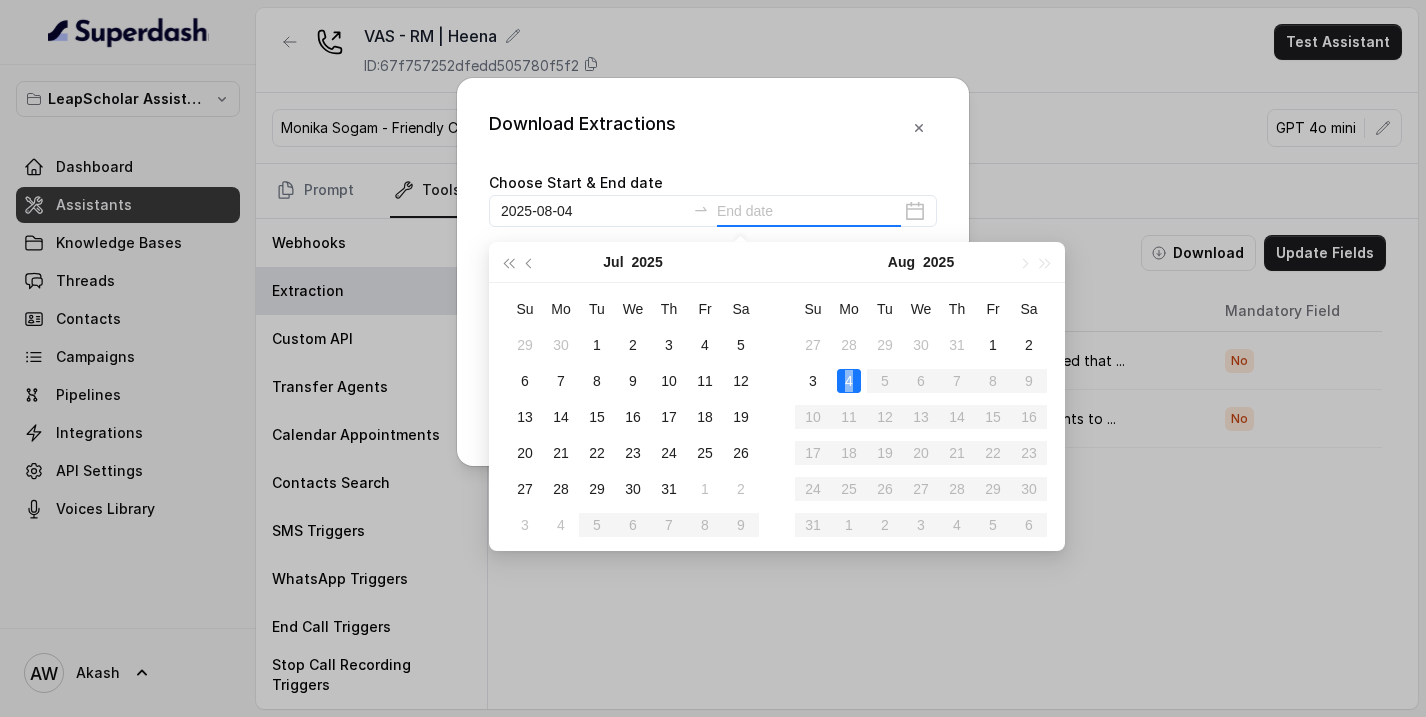 click on "4" at bounding box center [849, 381] 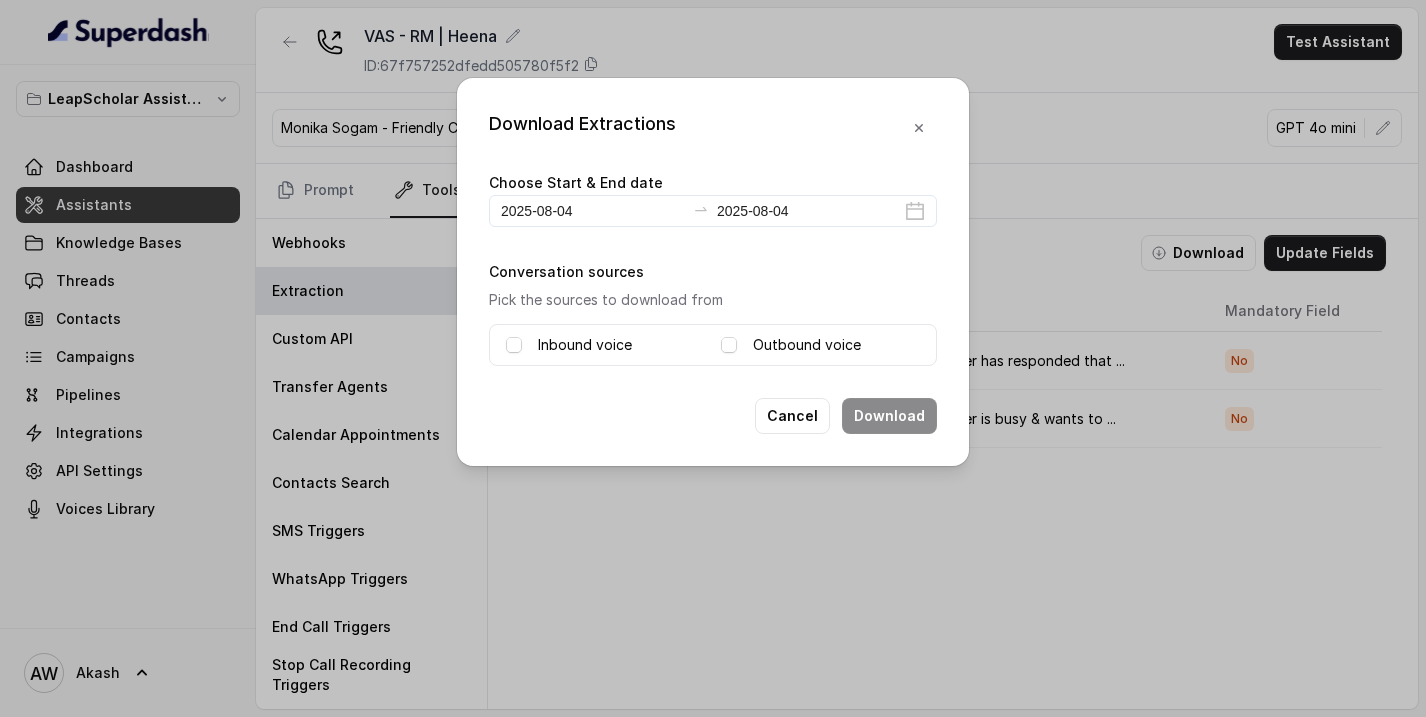 click on "Inbound voice" at bounding box center (585, 345) 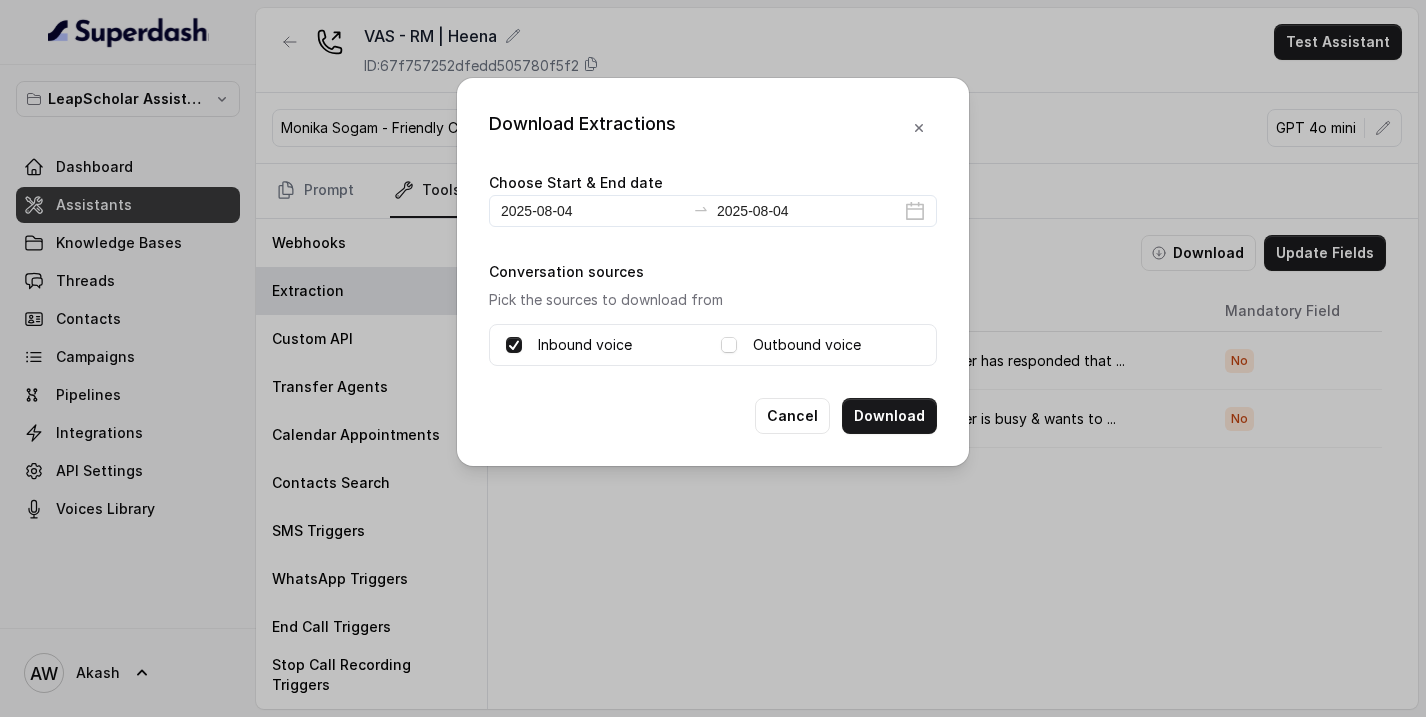 click on "Outbound voice" at bounding box center (807, 345) 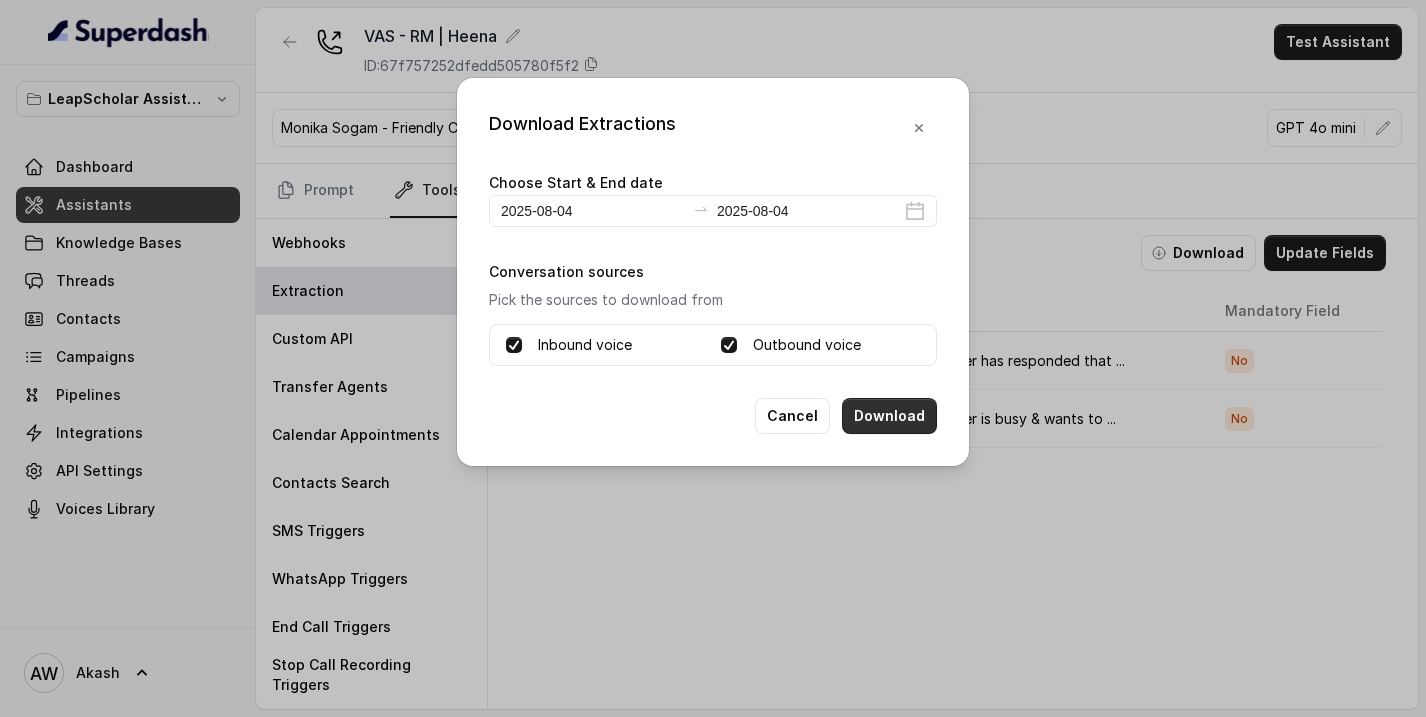 click on "Download" at bounding box center [889, 416] 